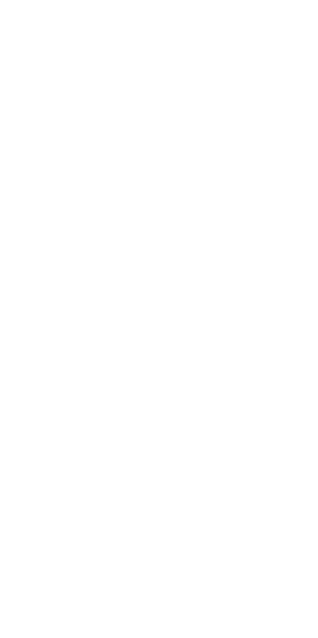 scroll, scrollTop: 0, scrollLeft: 0, axis: both 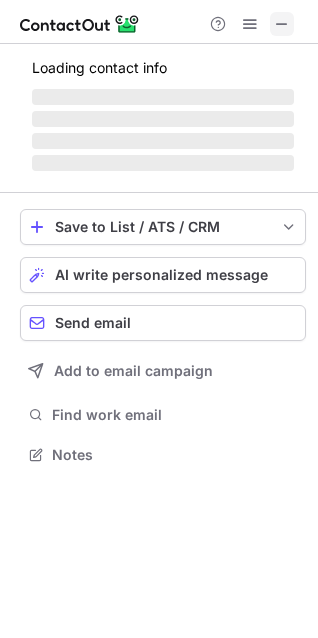 click at bounding box center [282, 24] 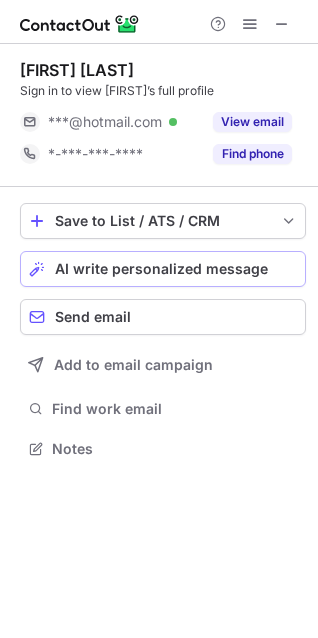 scroll, scrollTop: 435, scrollLeft: 318, axis: both 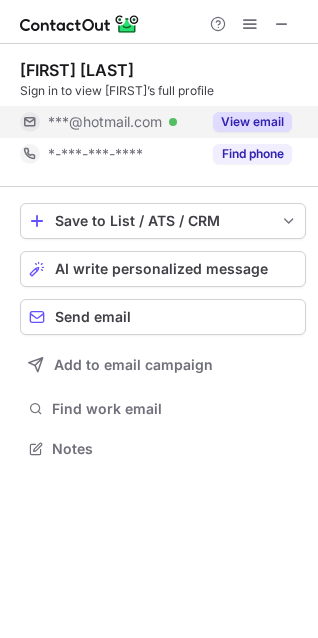 click on "Brett Hamilton Sign in to view Brett’s full profile ***@hotmail.com Verified View email *-***-***-**** Find phone" at bounding box center [163, 115] 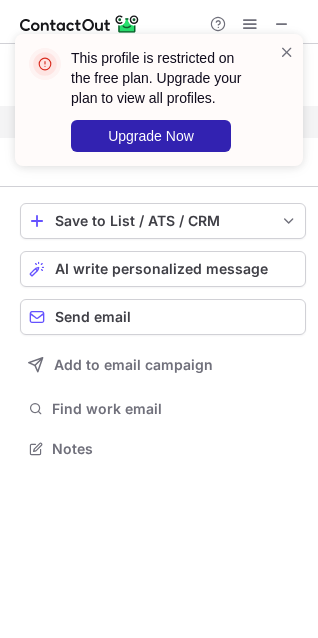 click on "This profile is restricted on the free plan. Upgrade your plan to view all profiles. Upgrade Now" at bounding box center (159, 108) 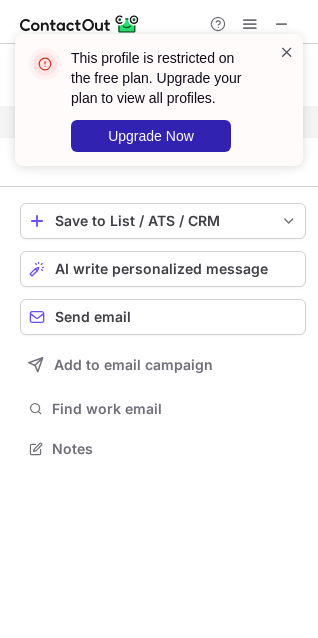 click at bounding box center (287, 52) 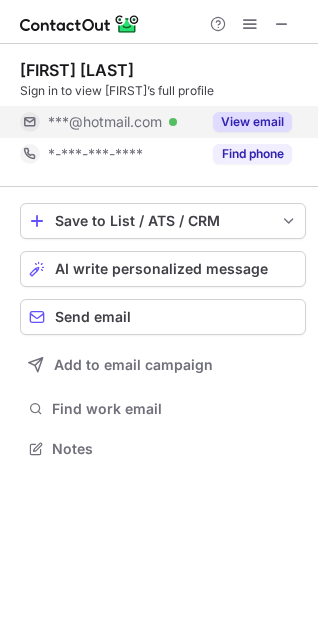 click on "This profile is restricted on the free plan. Upgrade your plan to view all profiles. Upgrade Now" at bounding box center [159, 108] 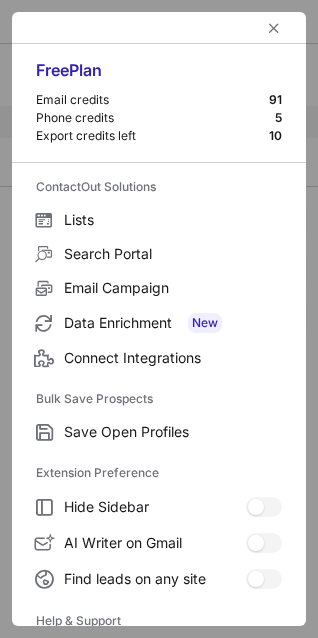 click at bounding box center (159, 28) 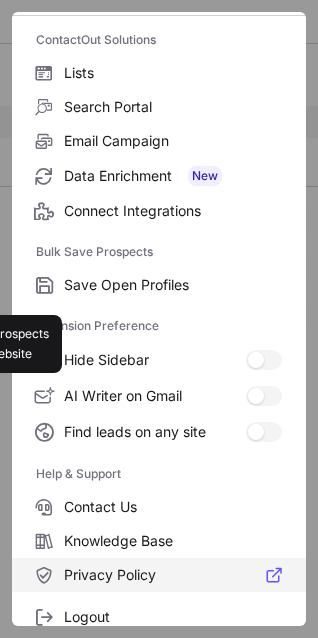 scroll, scrollTop: 195, scrollLeft: 0, axis: vertical 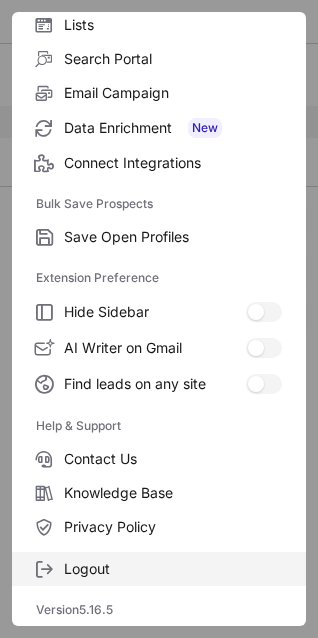 click on "Logout" at bounding box center [173, 569] 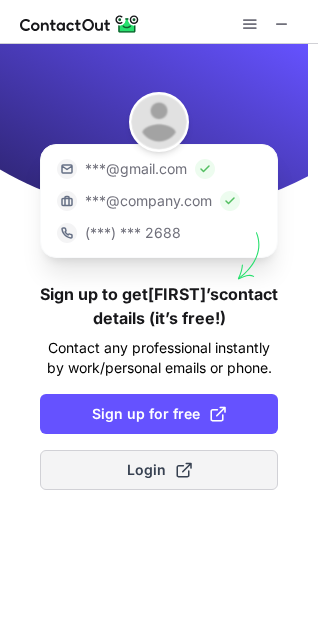 click on "Login" at bounding box center (159, 470) 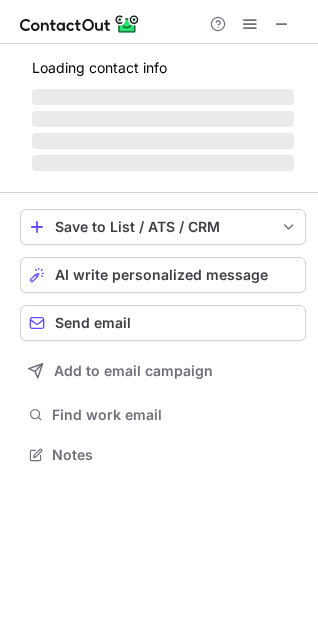 scroll, scrollTop: 10, scrollLeft: 10, axis: both 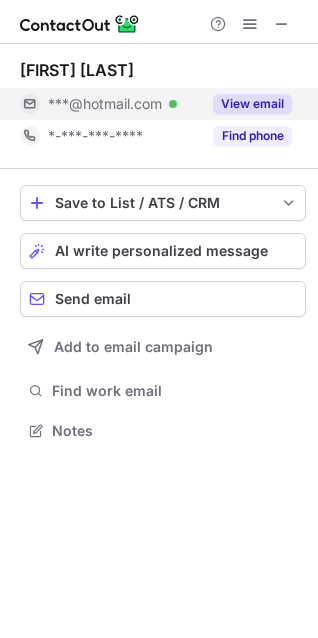 click on "View email" at bounding box center (252, 104) 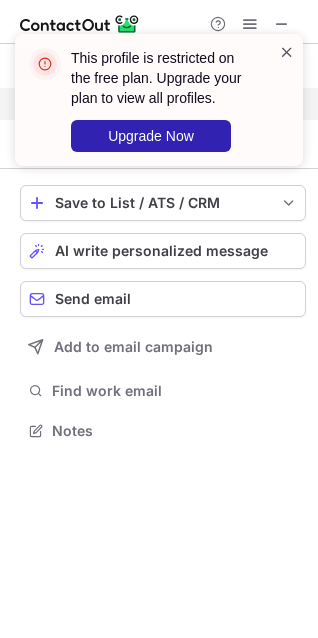 click at bounding box center [287, 52] 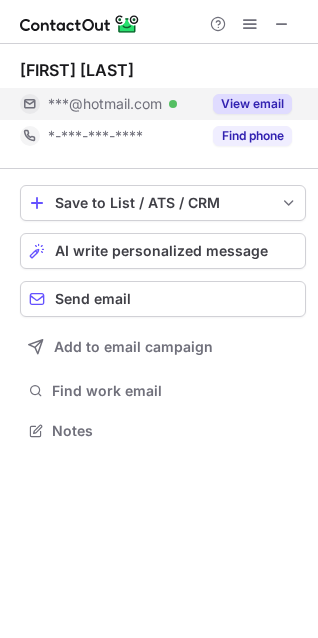 click on "This profile is restricted on the free plan. Upgrade your plan to view all profiles. Upgrade Now" at bounding box center (159, 108) 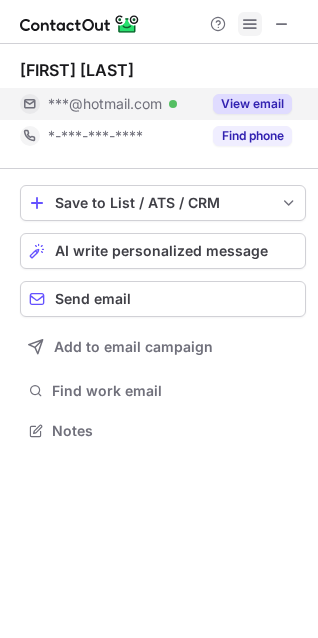 click at bounding box center [250, 24] 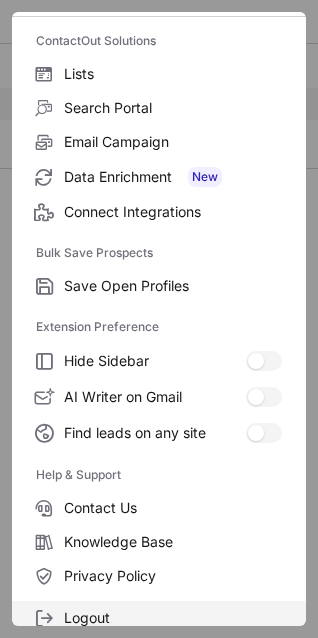 scroll, scrollTop: 195, scrollLeft: 0, axis: vertical 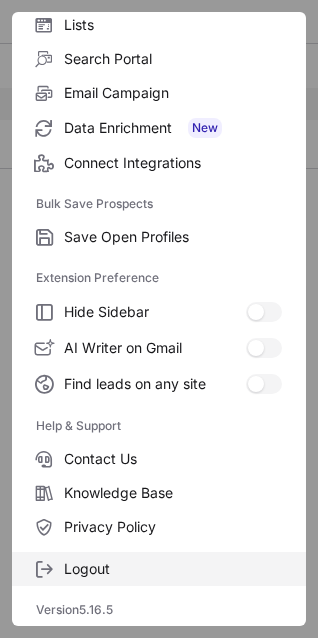 click on "Logout" at bounding box center [159, 569] 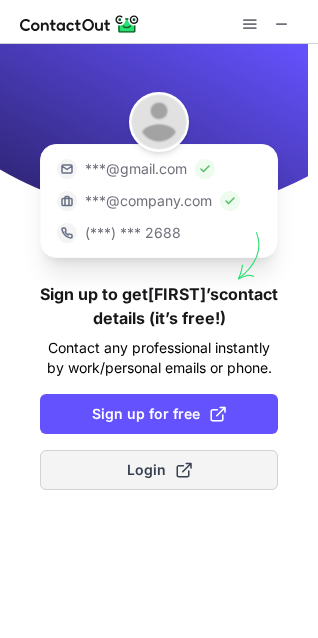 click at bounding box center (184, 470) 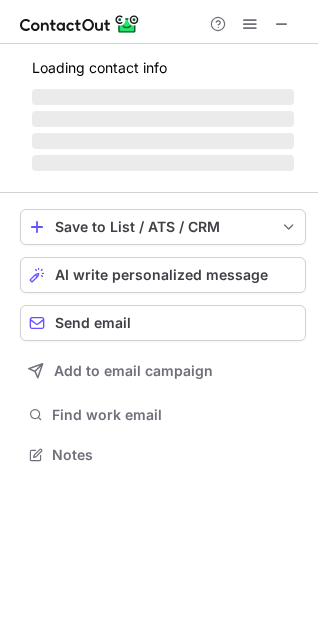 click at bounding box center [250, 24] 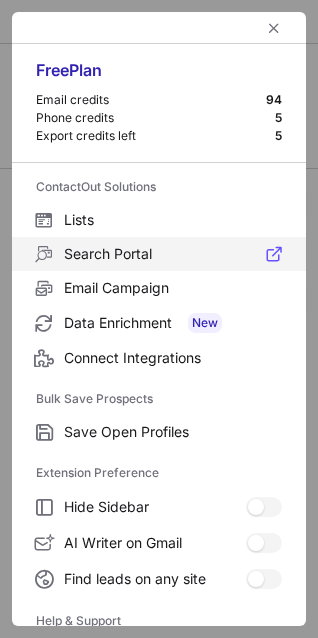 scroll, scrollTop: 417, scrollLeft: 318, axis: both 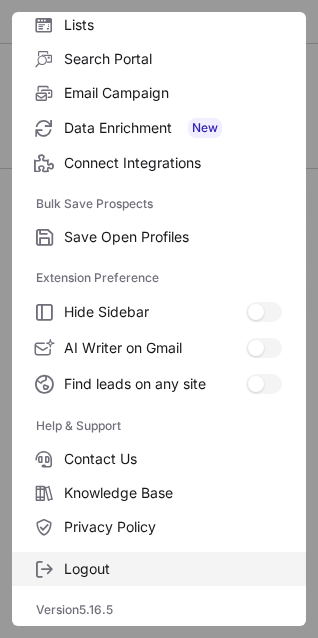 click on "Logout" at bounding box center [173, 569] 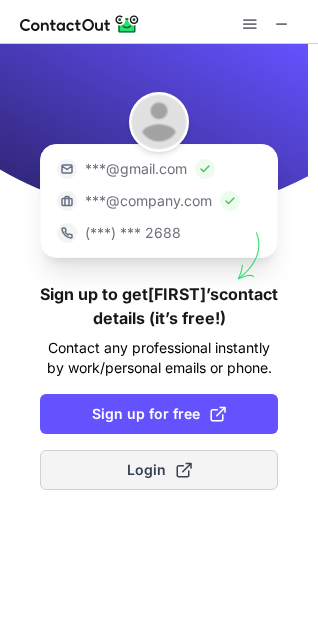 click on "Login" at bounding box center (159, 470) 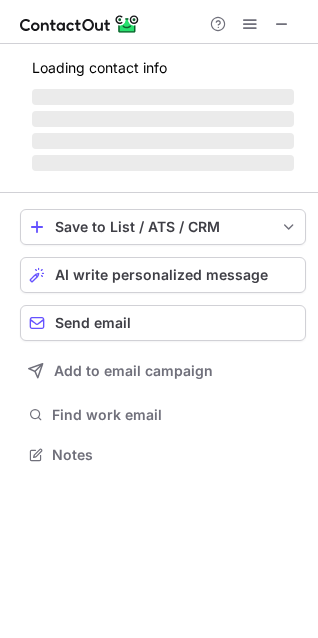 scroll, scrollTop: 10, scrollLeft: 10, axis: both 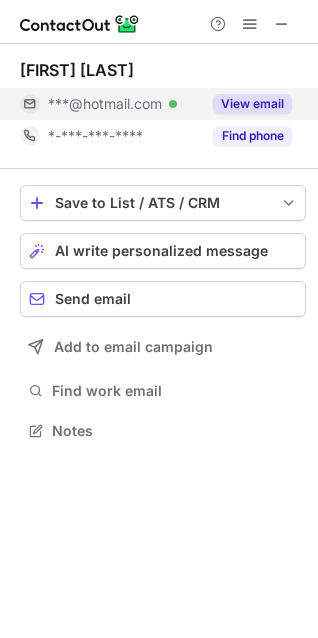 click on "View email" at bounding box center [252, 104] 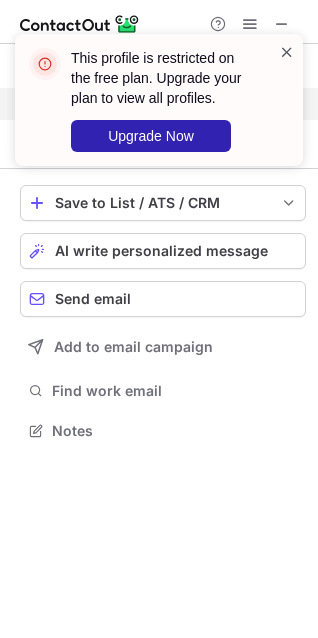 click at bounding box center (287, 52) 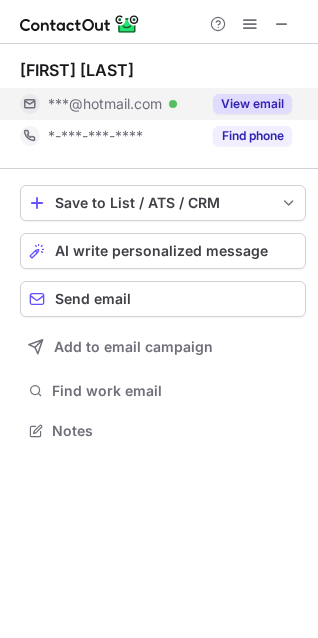 click on "This profile is restricted on the free plan. Upgrade your plan to view all profiles. Upgrade Now" at bounding box center (159, 108) 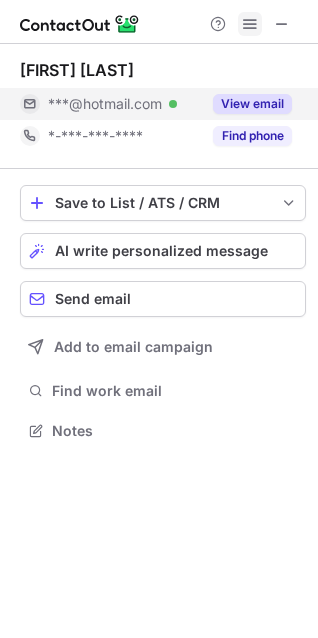 click at bounding box center [250, 24] 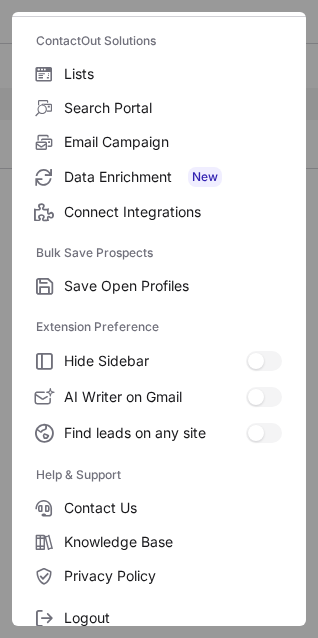scroll, scrollTop: 195, scrollLeft: 0, axis: vertical 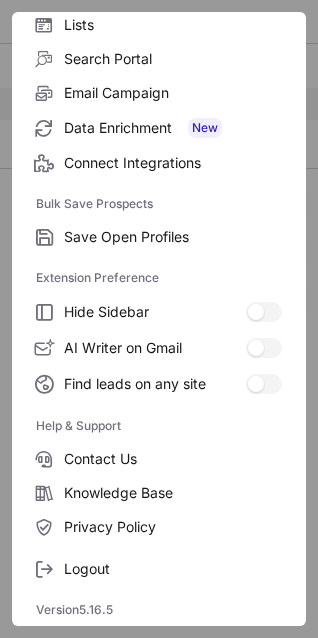 click on "Logout" at bounding box center (159, 565) 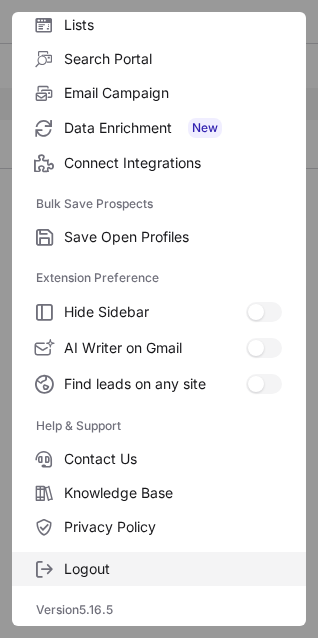 click on "Logout" at bounding box center (173, 569) 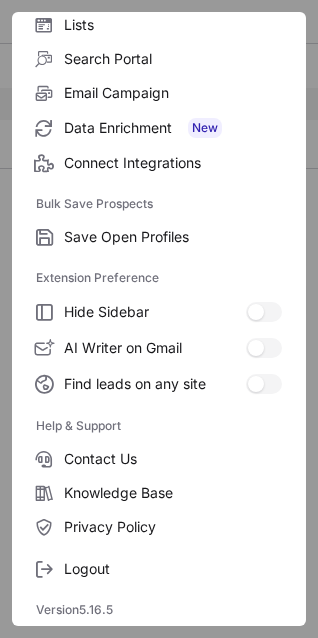 scroll, scrollTop: 0, scrollLeft: 0, axis: both 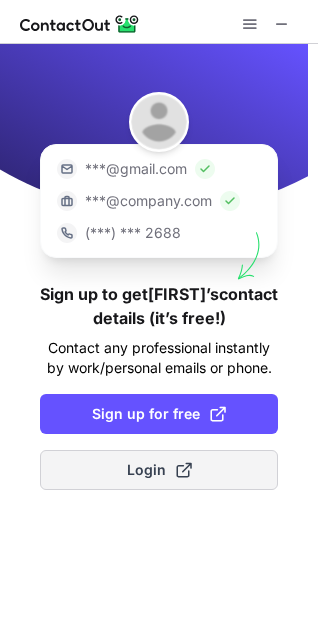 click on "Login" at bounding box center [159, 470] 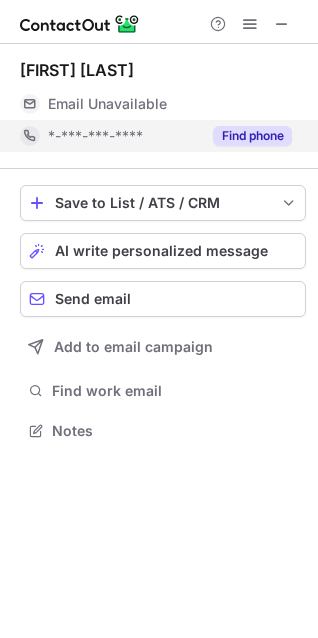 scroll, scrollTop: 10, scrollLeft: 10, axis: both 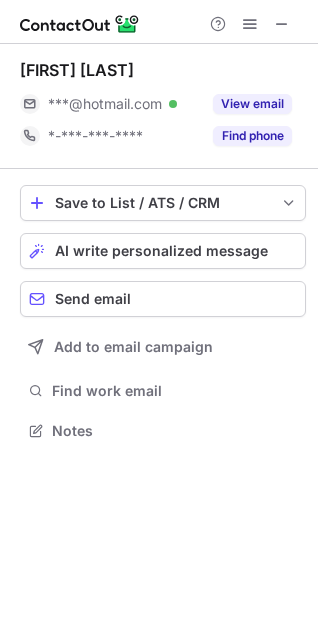 click on "View email" at bounding box center (252, 104) 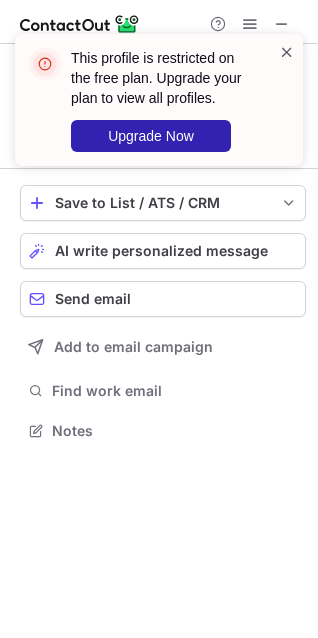 click at bounding box center [287, 52] 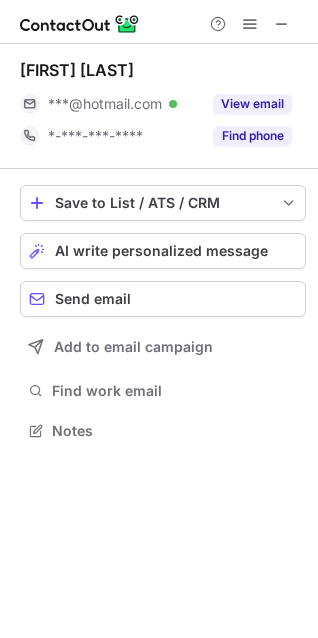 click on "This profile is restricted on the free plan. Upgrade your plan to view all profiles. Upgrade Now" at bounding box center [159, 108] 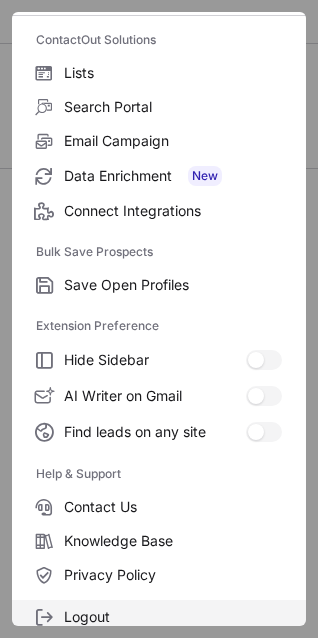 scroll, scrollTop: 195, scrollLeft: 0, axis: vertical 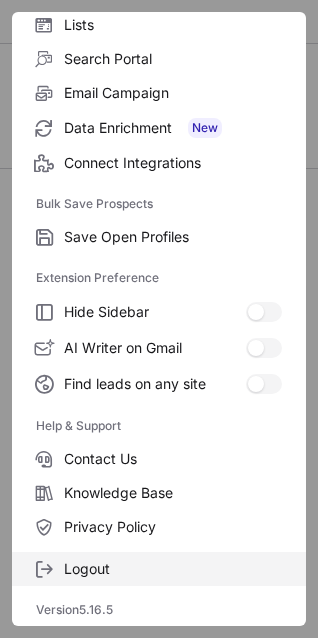 click on "Logout" at bounding box center [173, 569] 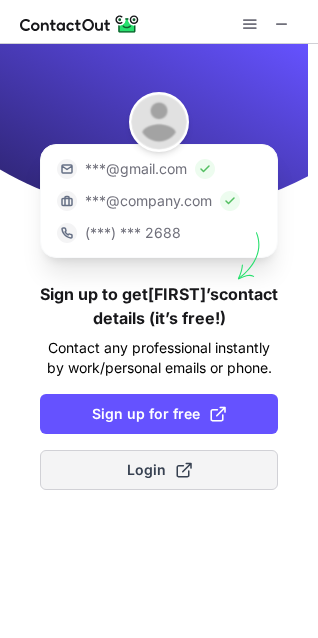 click at bounding box center (184, 470) 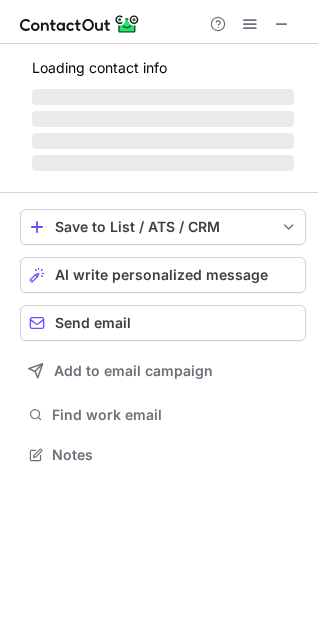 scroll, scrollTop: 10, scrollLeft: 10, axis: both 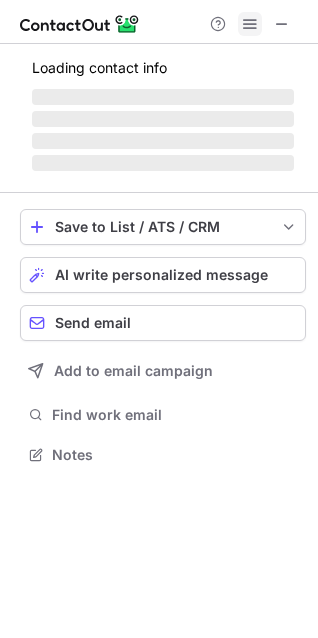 click at bounding box center (250, 24) 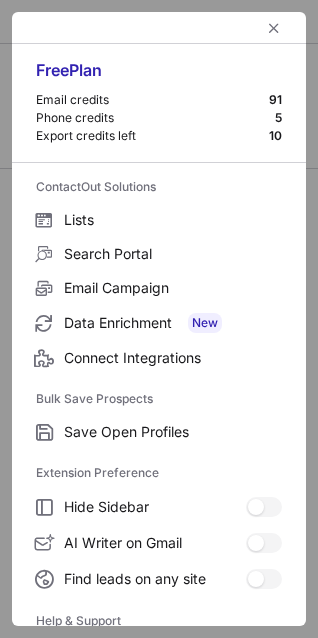 scroll, scrollTop: 417, scrollLeft: 318, axis: both 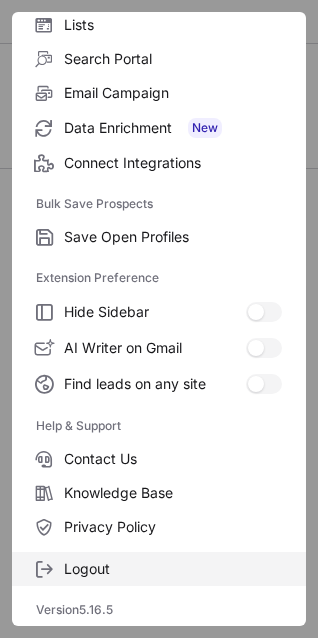 click on "Logout" at bounding box center [173, 569] 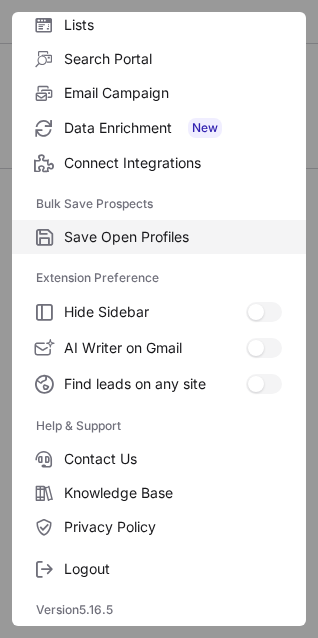 scroll, scrollTop: 0, scrollLeft: 0, axis: both 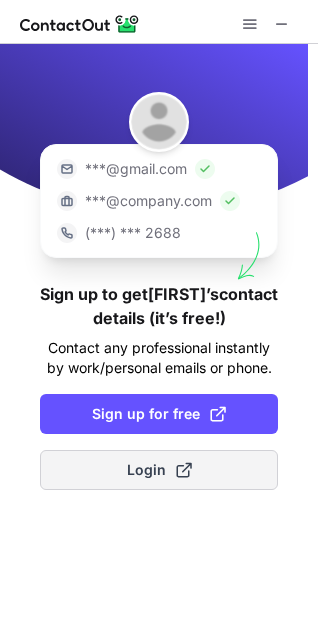 click at bounding box center (184, 470) 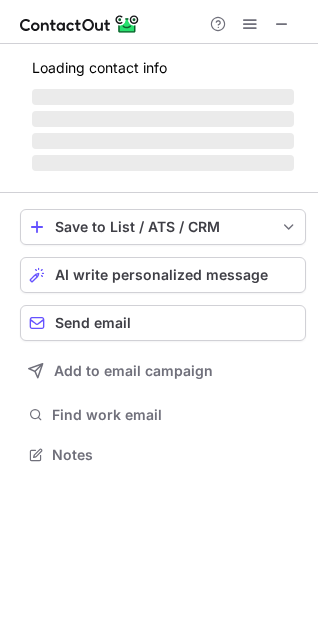 scroll, scrollTop: 10, scrollLeft: 10, axis: both 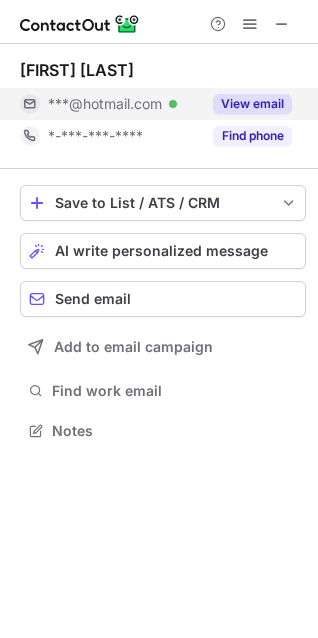 click on "View email" at bounding box center (252, 104) 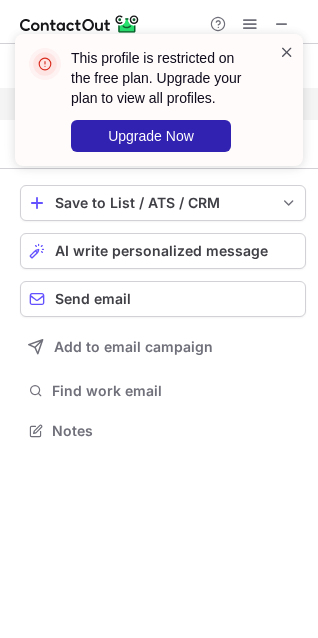 click at bounding box center (287, 52) 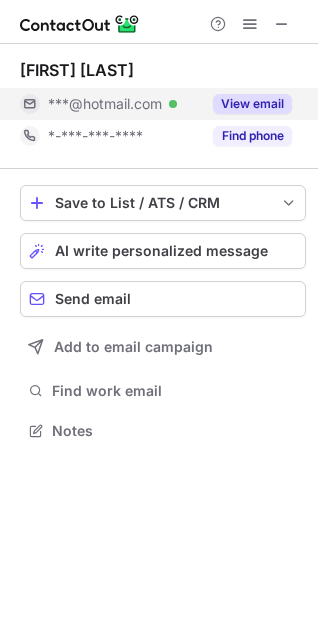 click on "This profile is restricted on the free plan. Upgrade your plan to view all profiles. Upgrade Now" at bounding box center [159, 108] 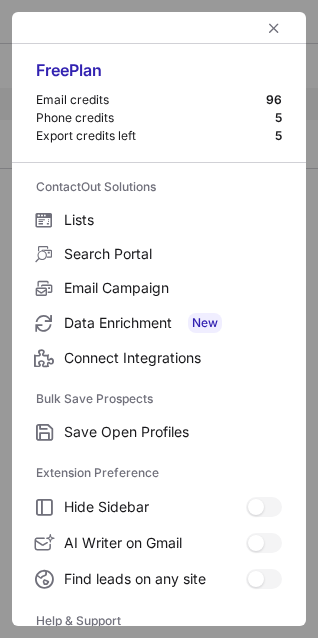 scroll, scrollTop: 195, scrollLeft: 0, axis: vertical 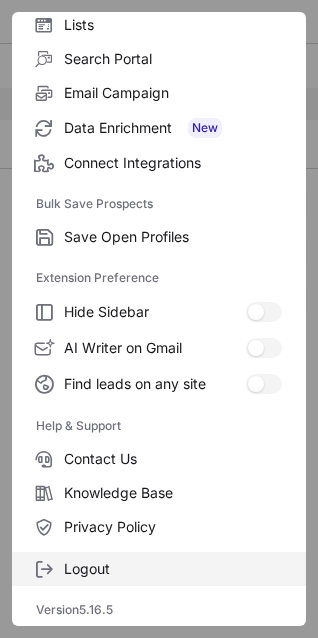 click on "Logout" at bounding box center [173, 569] 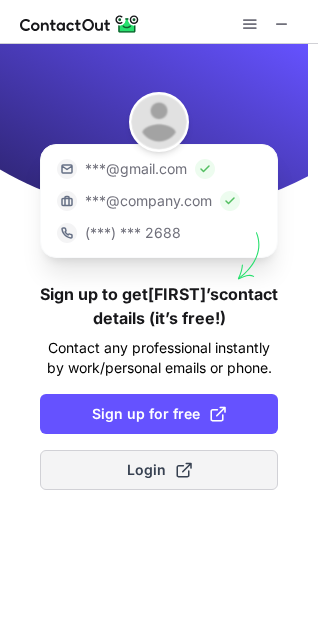 click at bounding box center (184, 470) 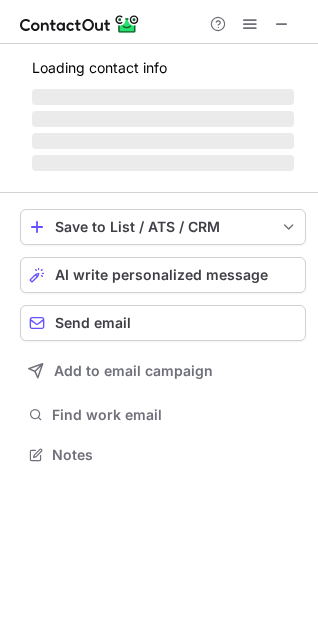 scroll, scrollTop: 10, scrollLeft: 10, axis: both 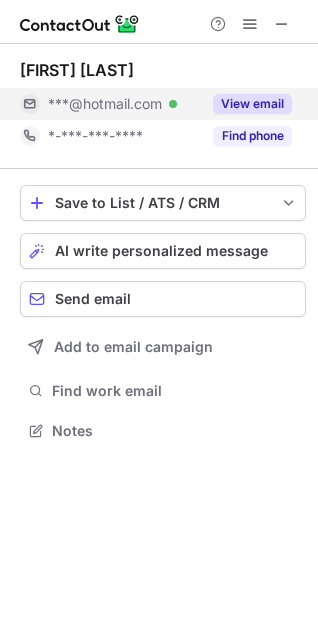 click on "View email" at bounding box center (252, 104) 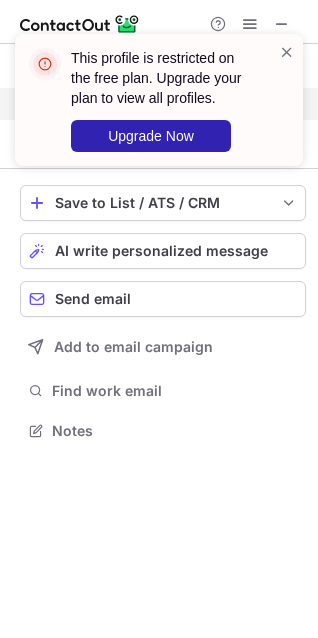 click at bounding box center (287, 100) 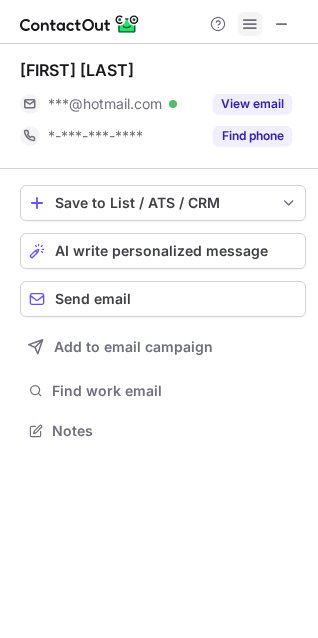 click at bounding box center (250, 24) 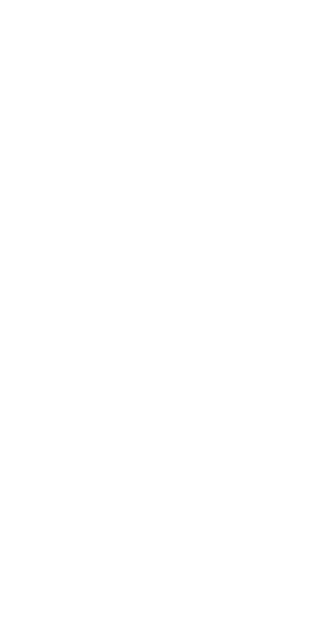 scroll, scrollTop: 0, scrollLeft: 0, axis: both 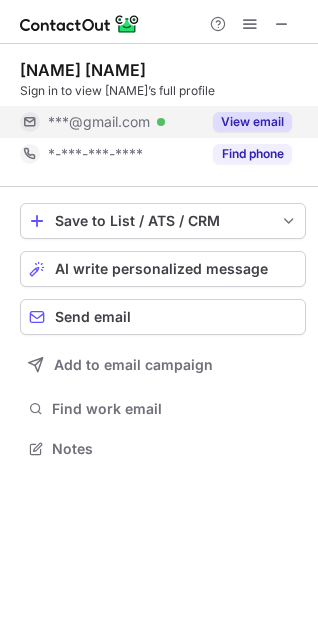 click on "View email" at bounding box center (246, 122) 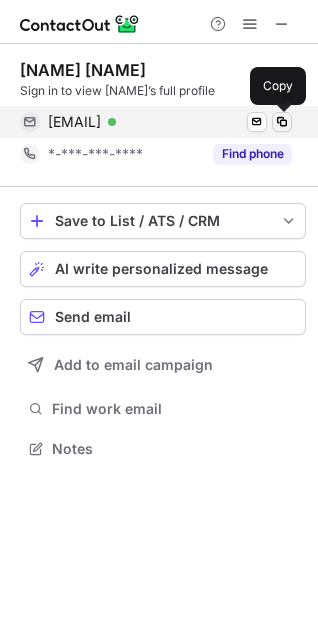 click at bounding box center [282, 122] 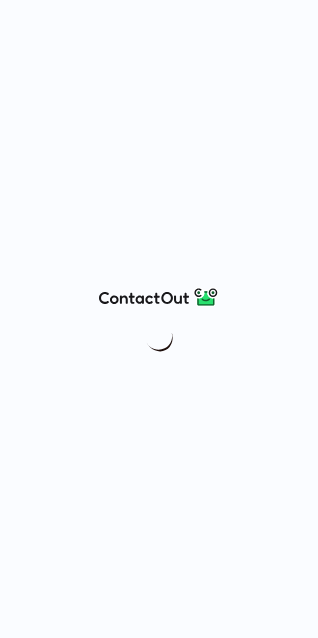 scroll, scrollTop: 0, scrollLeft: 0, axis: both 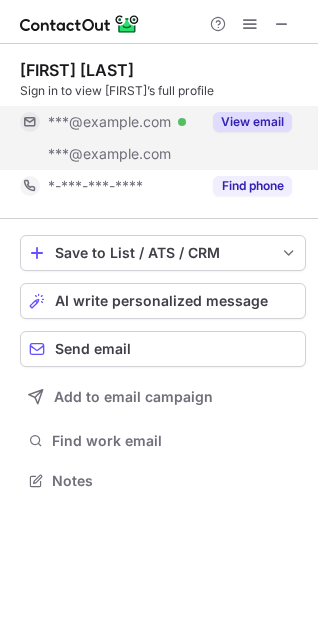 click on "View email" at bounding box center [252, 122] 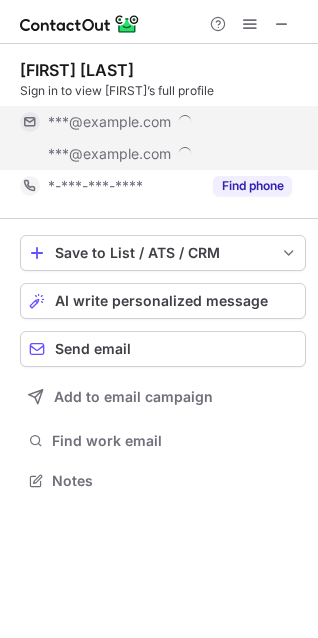 scroll, scrollTop: 10, scrollLeft: 10, axis: both 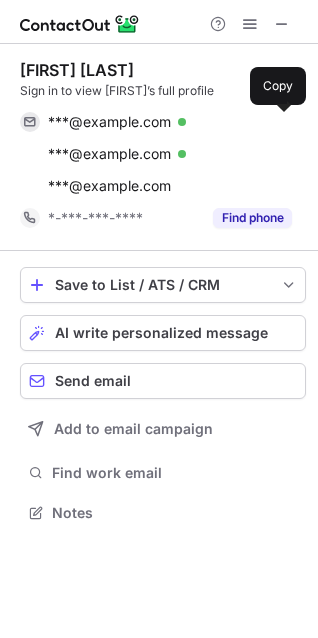type 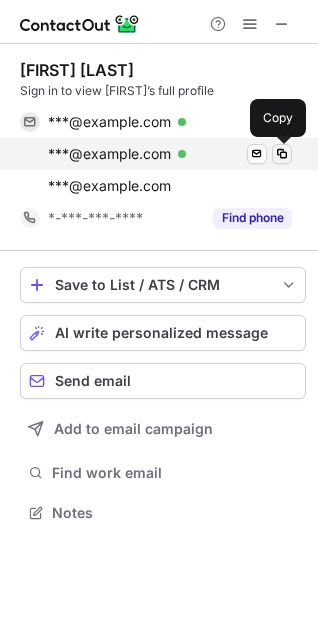 click at bounding box center [282, 154] 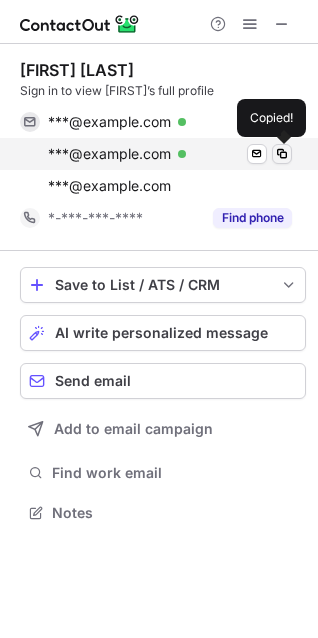 click at bounding box center (282, 154) 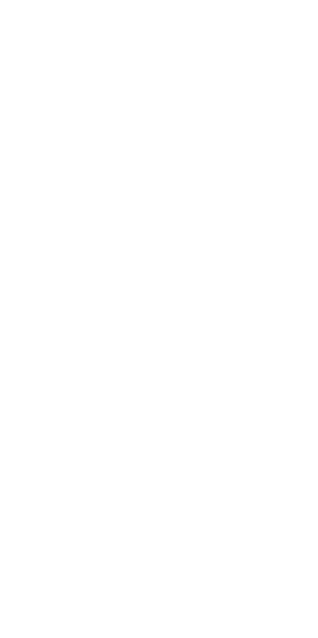 scroll, scrollTop: 0, scrollLeft: 0, axis: both 